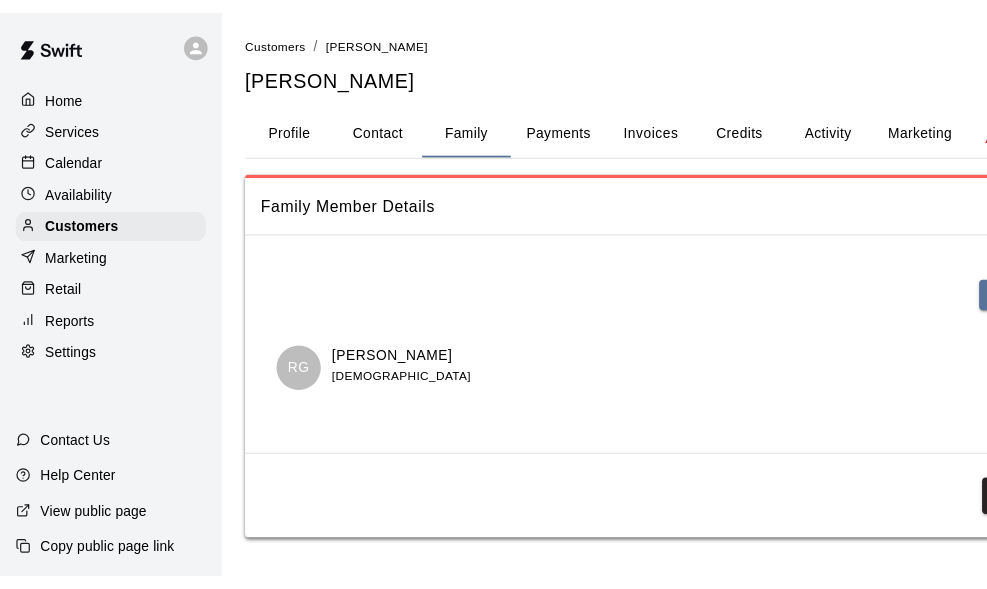 scroll, scrollTop: 0, scrollLeft: 0, axis: both 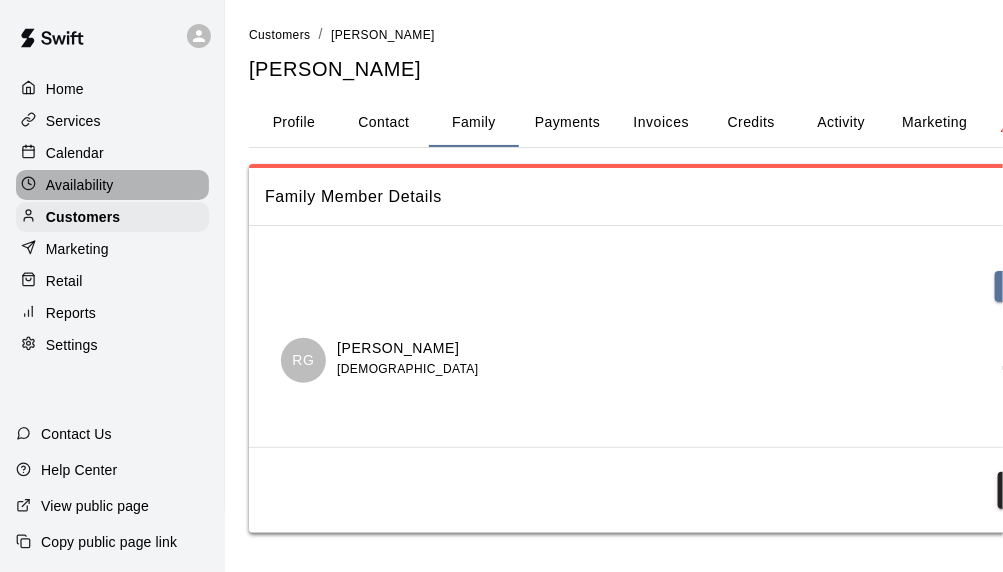 click on "Availability" at bounding box center (80, 185) 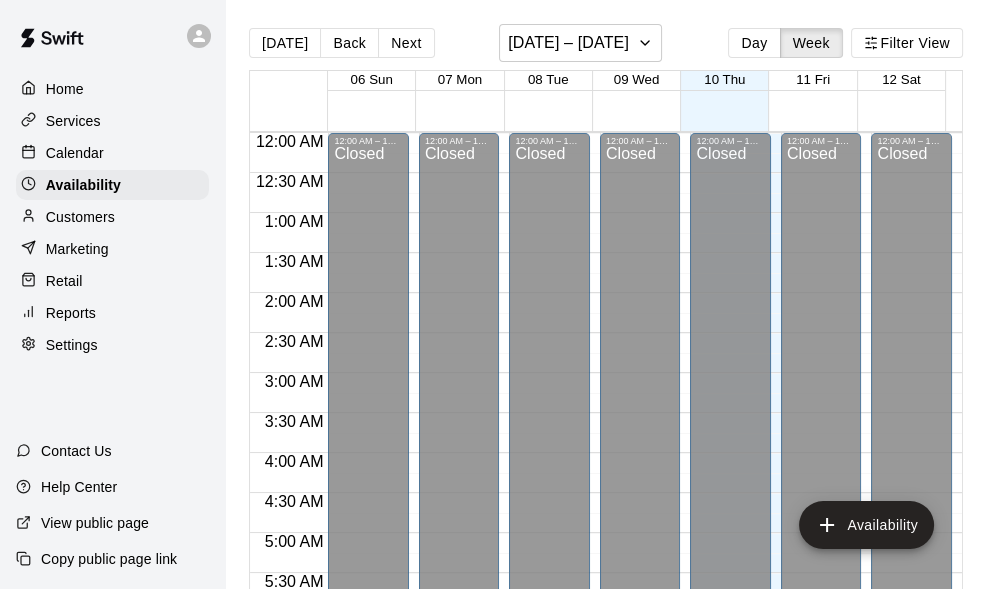 scroll, scrollTop: 1320, scrollLeft: 0, axis: vertical 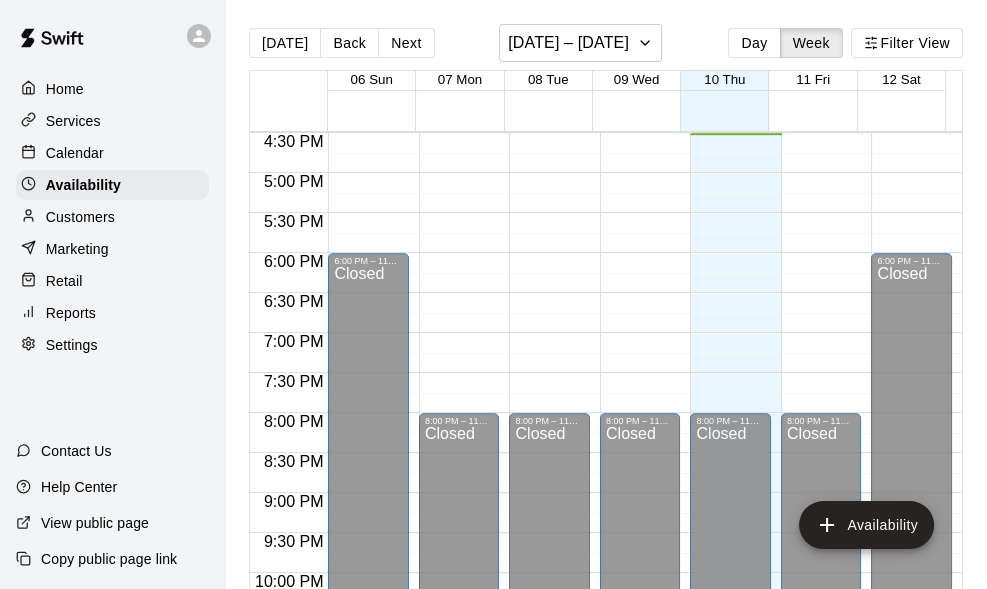 click on "Services" at bounding box center [73, 121] 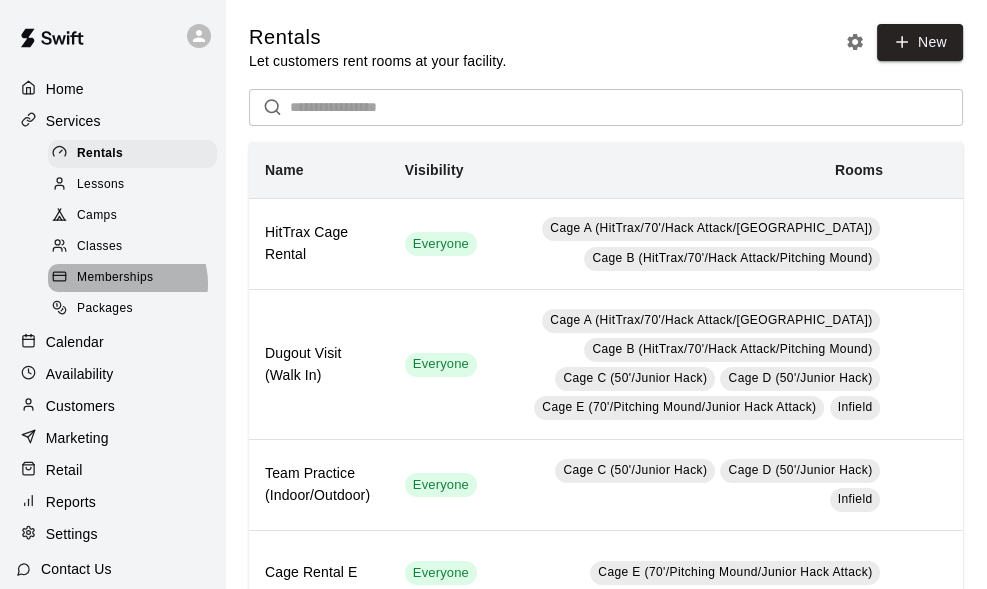 click on "Memberships" at bounding box center (115, 278) 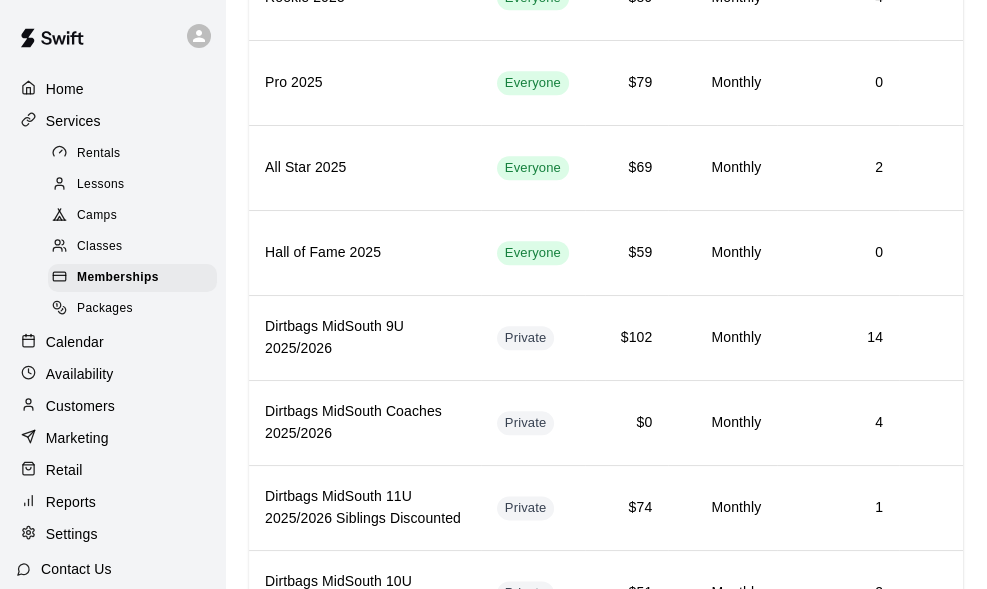 scroll, scrollTop: 2200, scrollLeft: 0, axis: vertical 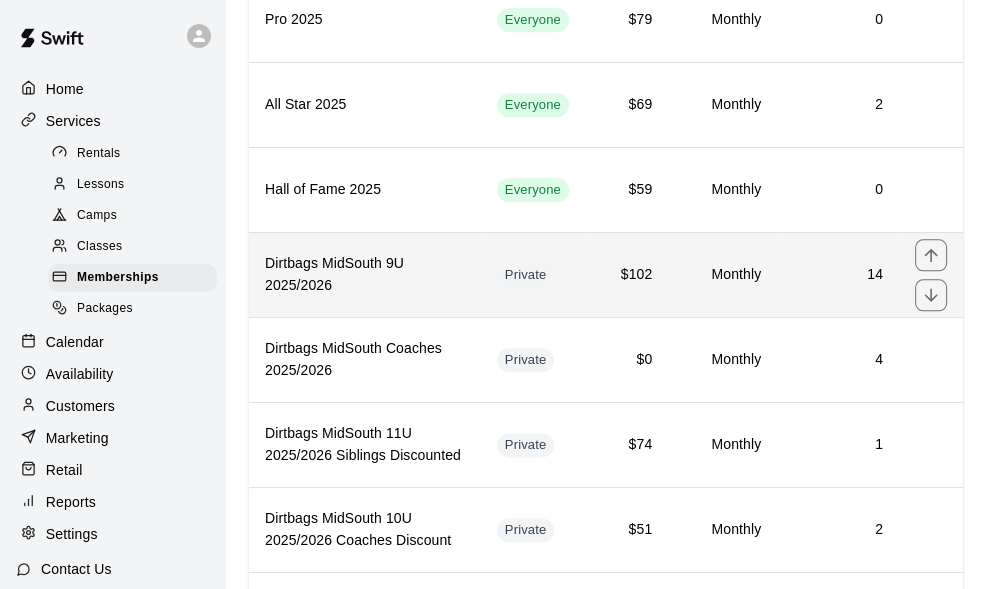 click on "Dirtbags MidSouth 9U 2025/2026" at bounding box center [365, 274] 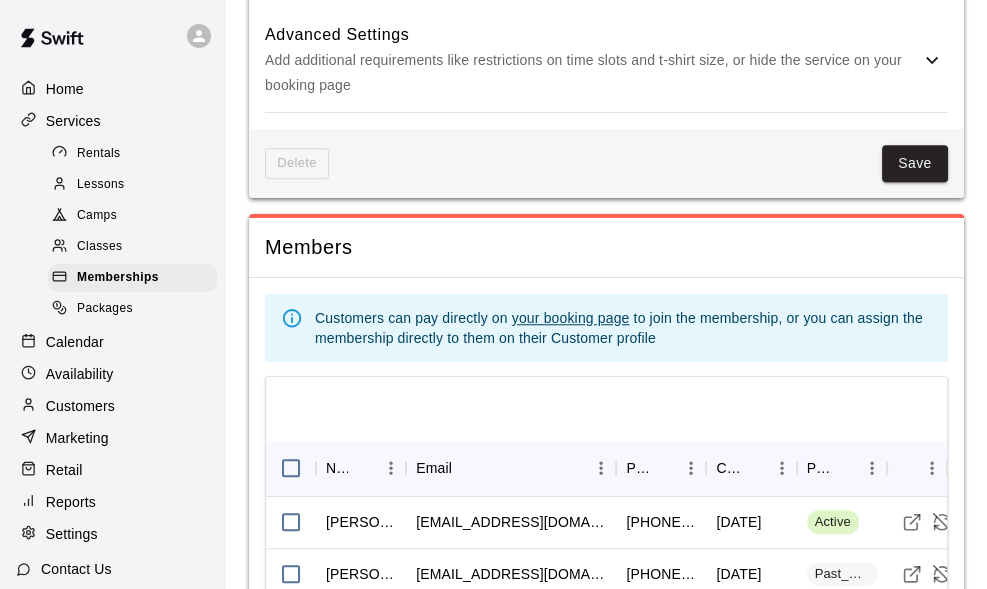 scroll, scrollTop: 1368, scrollLeft: 0, axis: vertical 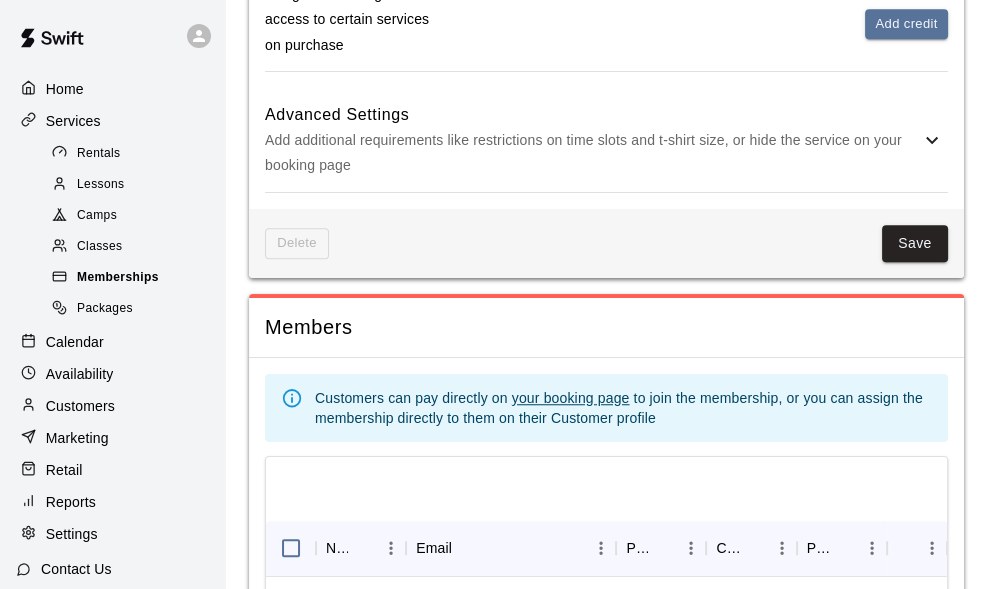 click on "Memberships" at bounding box center (118, 278) 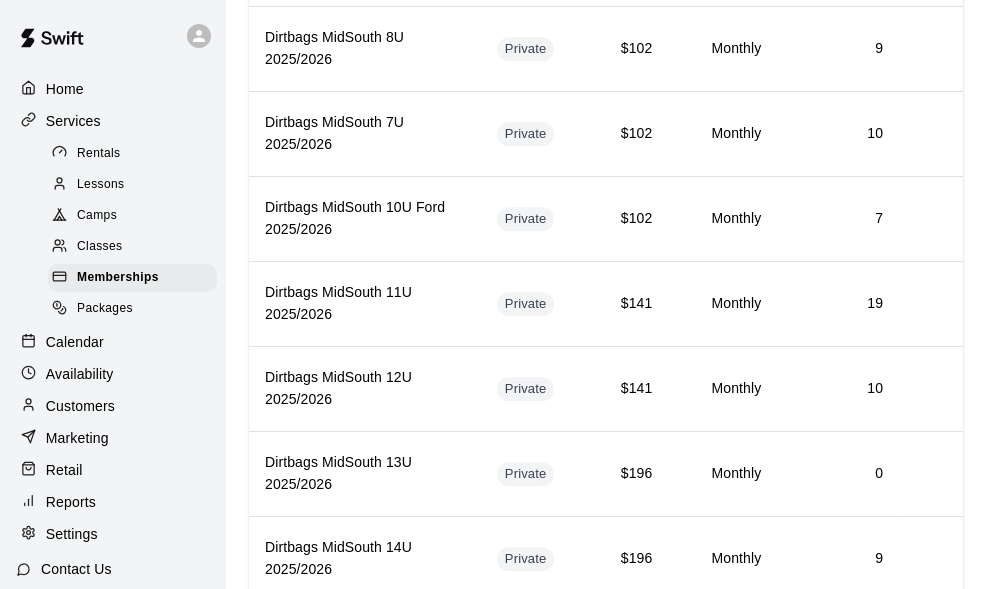 scroll, scrollTop: 1057, scrollLeft: 0, axis: vertical 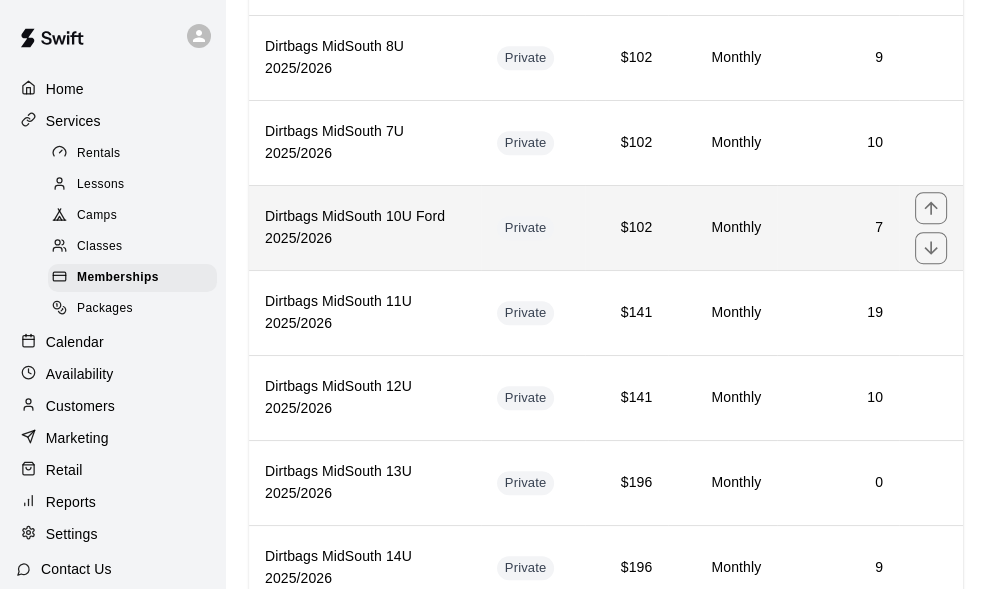 click on "Dirtbags MidSouth 10U Ford 2025/2026" at bounding box center (365, 227) 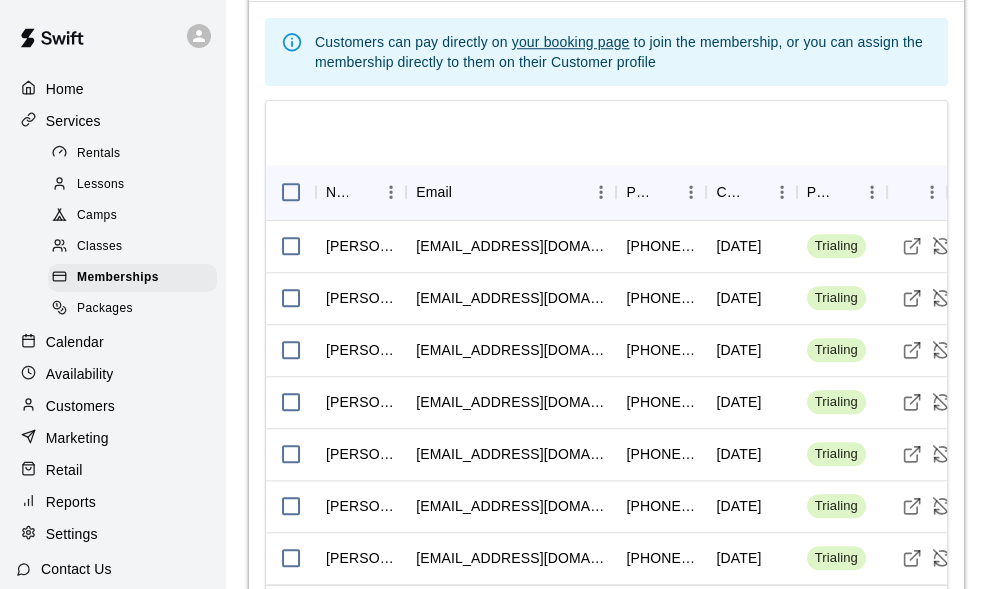 scroll, scrollTop: 1704, scrollLeft: 0, axis: vertical 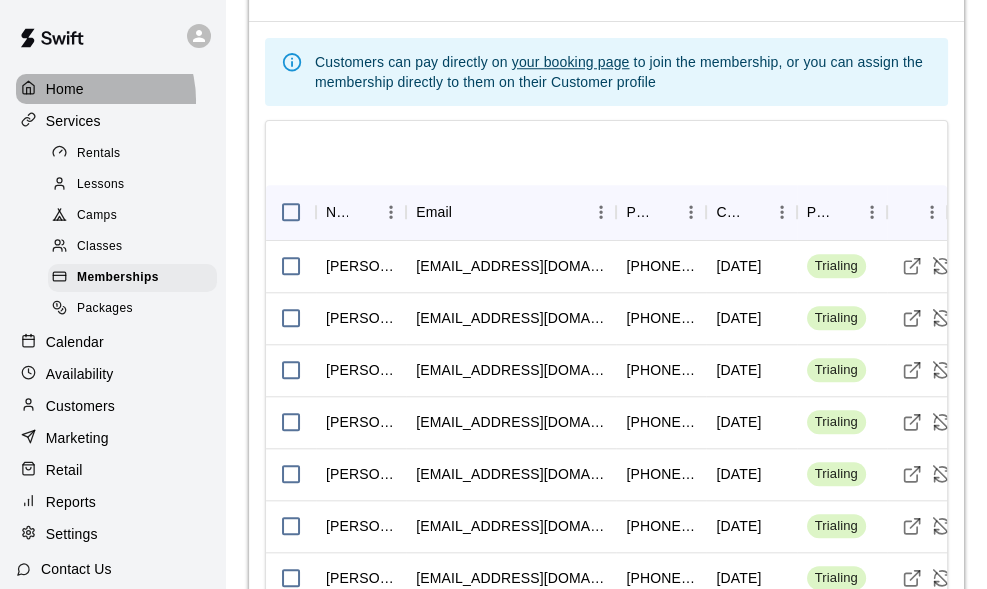 click on "Home" at bounding box center (112, 89) 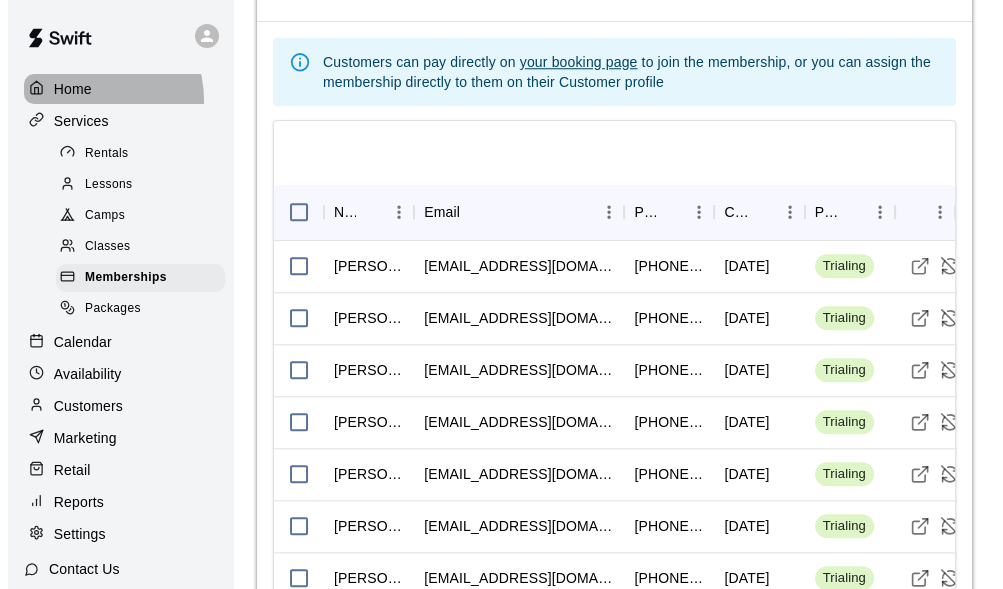 scroll, scrollTop: 0, scrollLeft: 0, axis: both 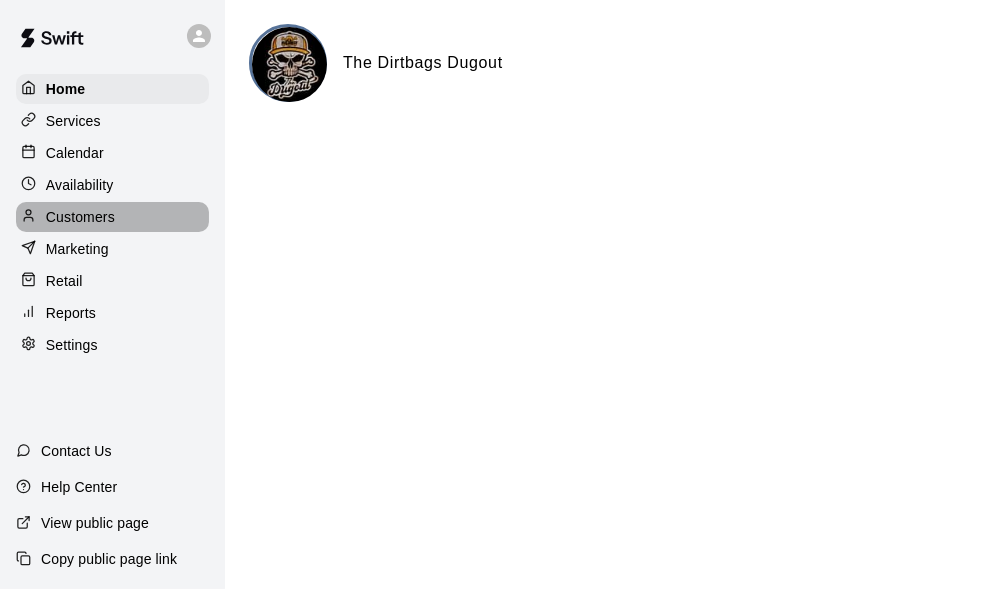 click on "Customers" at bounding box center (80, 217) 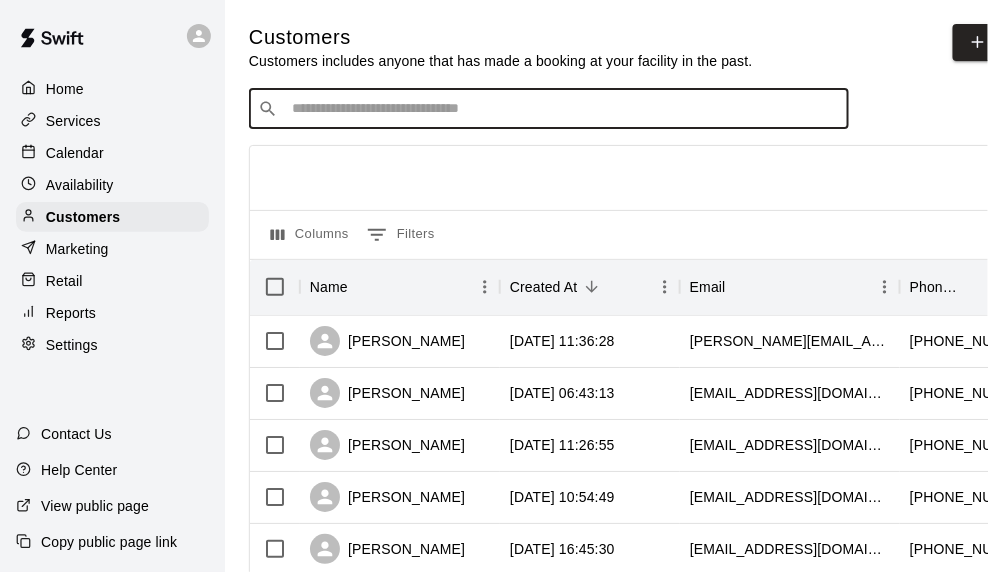 click at bounding box center [563, 109] 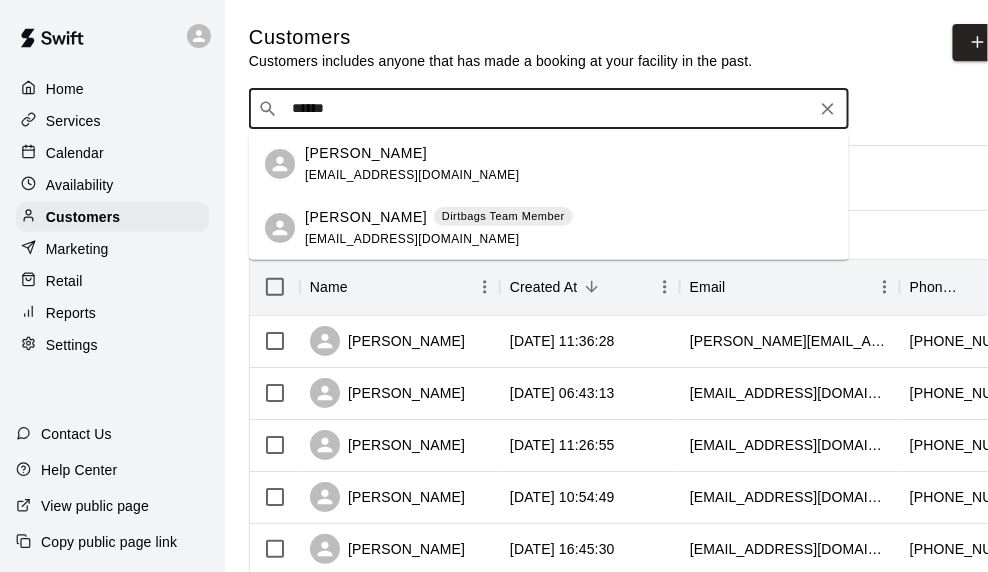 type on "*******" 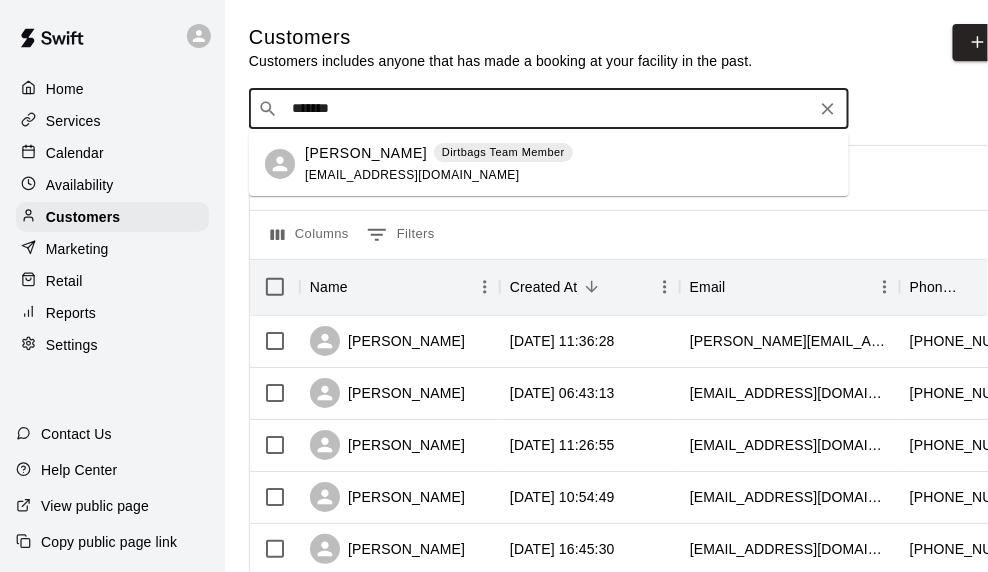 click on "Andy Cox Dirtbags Team Member andycox1983@yahoo.com" at bounding box center [439, 164] 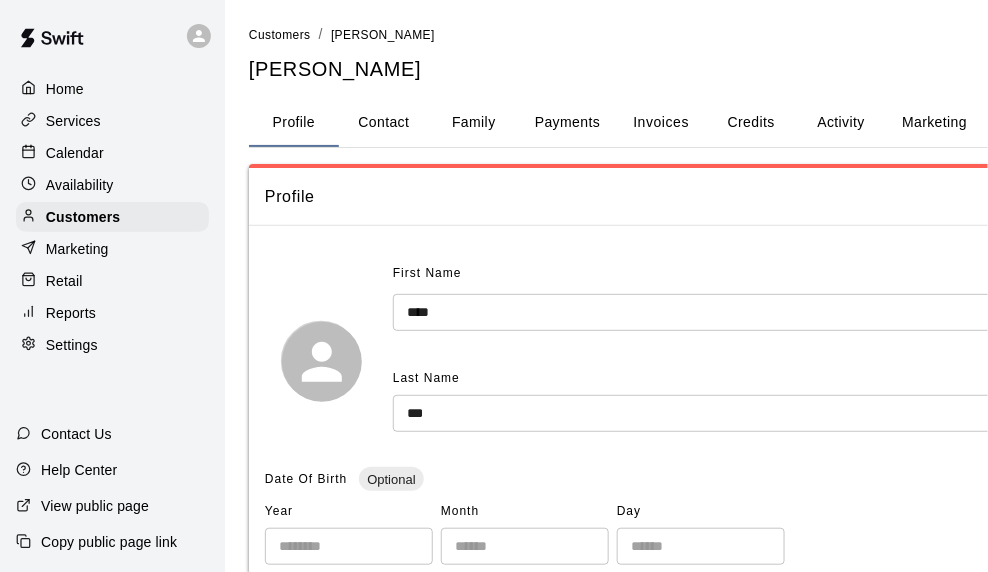 click on "Family" at bounding box center [474, 123] 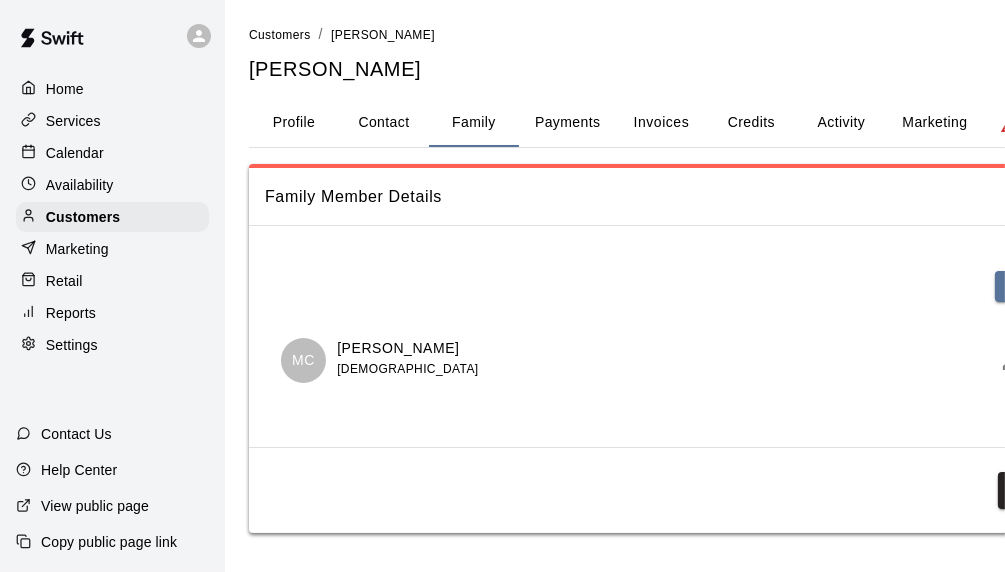 click on "Payments" at bounding box center [567, 123] 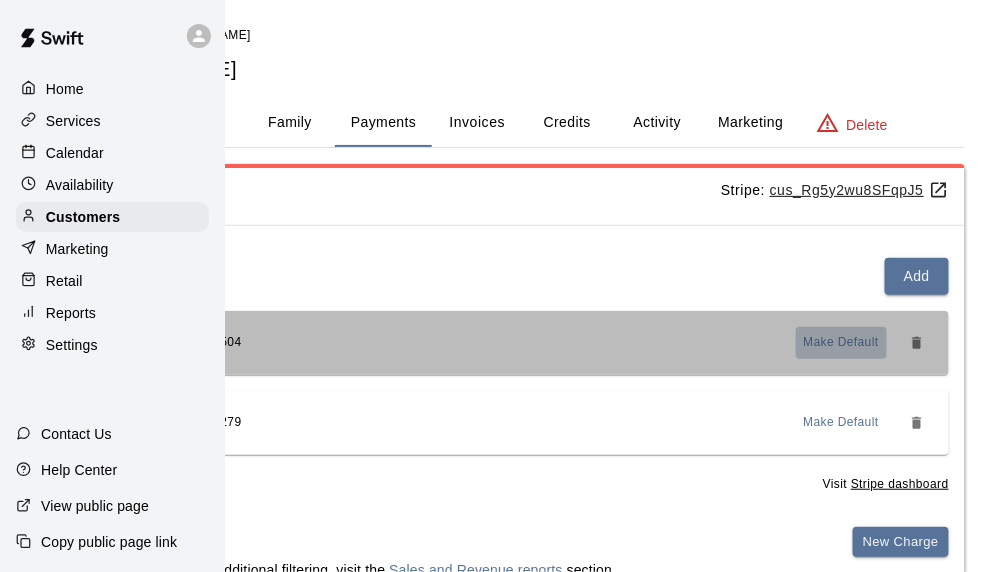 click on "Make Default" at bounding box center (842, 343) 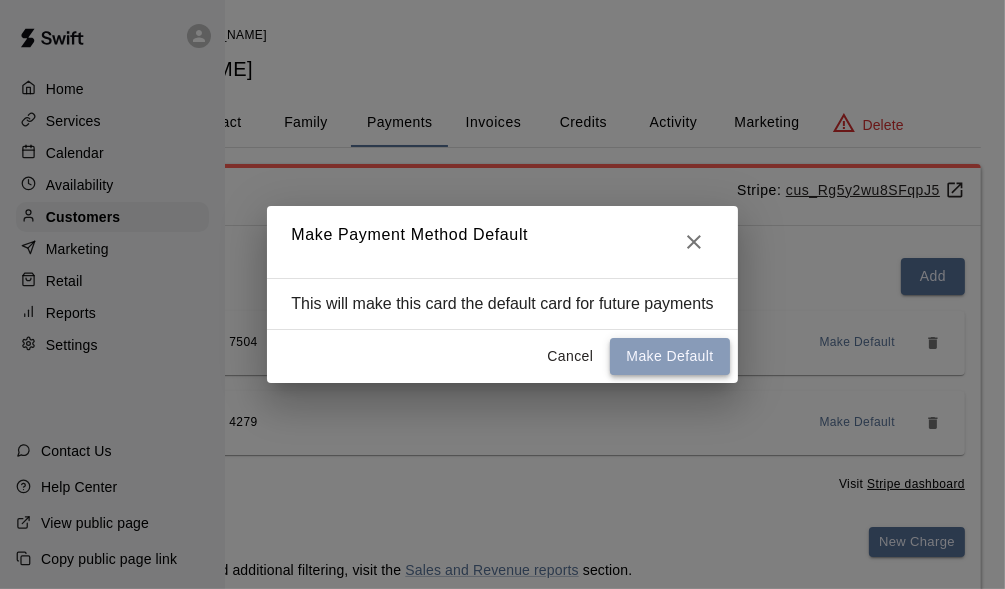 click on "Make Default" at bounding box center [669, 356] 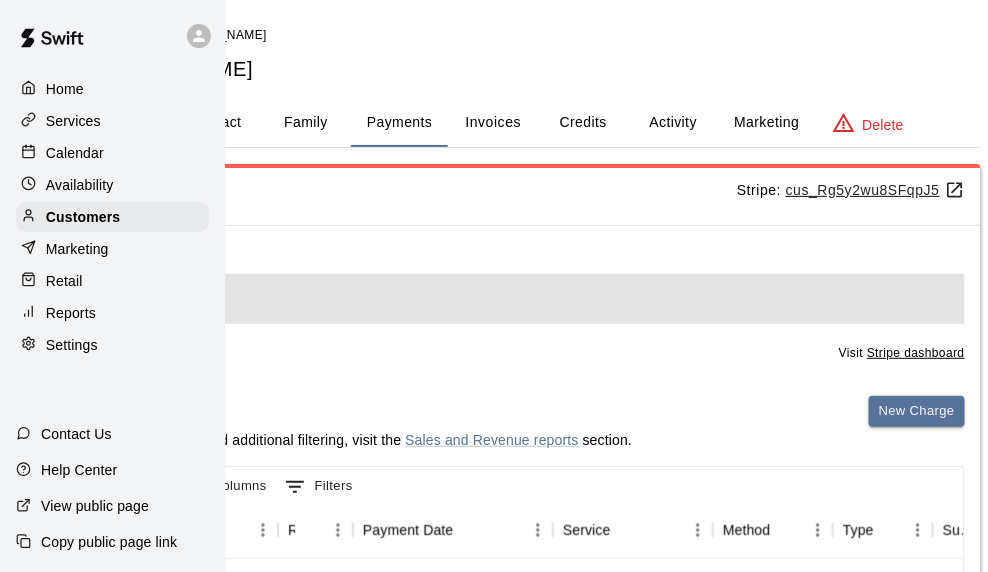 click on "Activity" at bounding box center (673, 123) 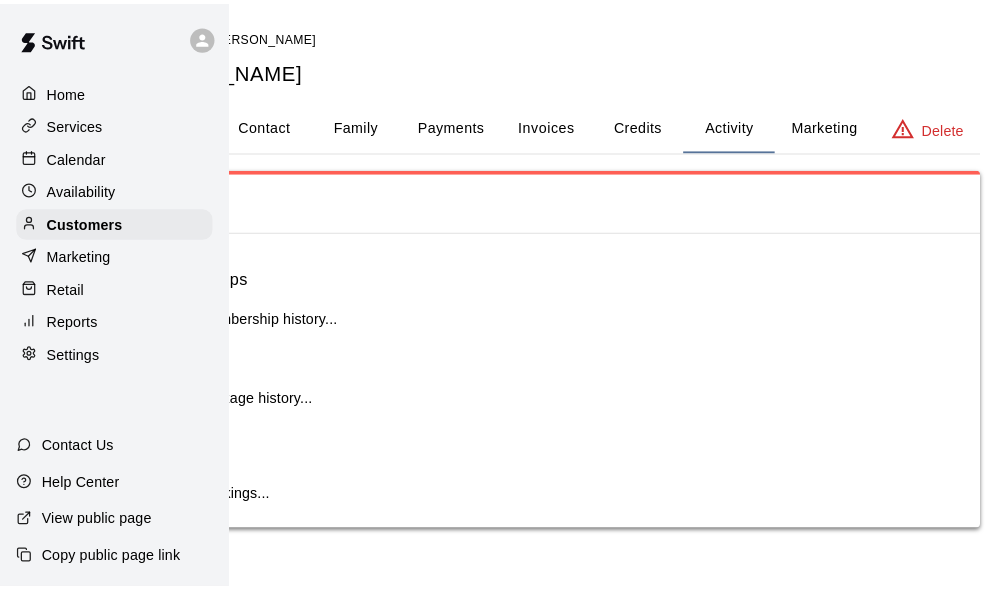 scroll, scrollTop: 0, scrollLeft: 106, axis: horizontal 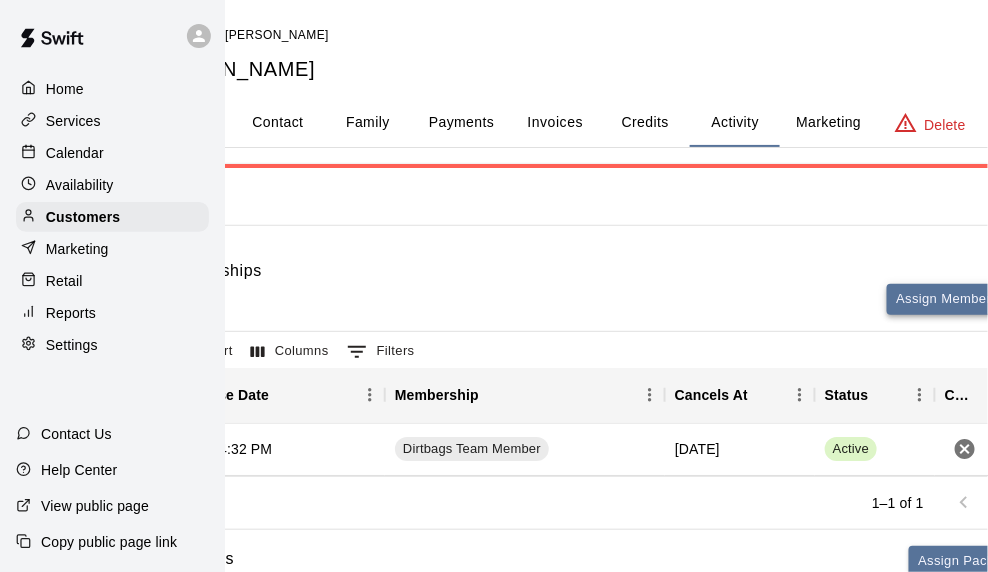 click on "Assign Membership" at bounding box center (957, 299) 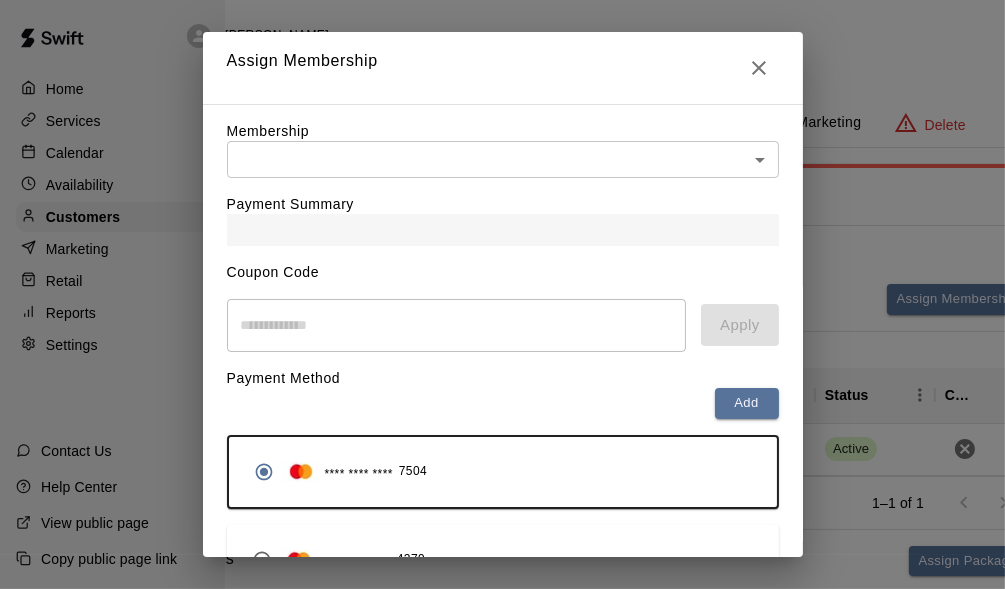 click on "Home Services Calendar Availability Customers Marketing Retail Reports Settings Contact Us Help Center View public page Copy public page link Customers / Andy Cox Andy Cox Profile Contact Family Payments Invoices Credits Activity Marketing Delete Activity Memberships Assign Membership Export Columns 0 Filters Purchase Date Membership Cancels At Status Cancel January 29, 2025 4:32 PM Dirtbags Team Member November 29, 2025 Active 1–1 of 1 Packages Assign Package Purchase Date   Package Services Total Credits Credits Remaining Expiry Credit Actions July 10, 2025 4:10 PM Onboarding Bundle with Hildebrand Bat (7U-17U)  Water 1 1 None Add Redeem Rows per page: 5 * 1–1 of 1 Bookings Booking Date   Service For Amount Paid Payment Method Credits Used Attendance Status Participating Staff April 23, 2025 4:30 PM Infield Lesson (Cage/Field Deposit) Maverick  Cox 10.95 Card N/A Unknown Xavier Torres April 03, 2025 5:30 PM Infield Lesson (Cage/Field Deposit) Maverick  Cox 10.95 Card N/A Unknown Xavier Torres 21.9 Card" at bounding box center [396, 743] 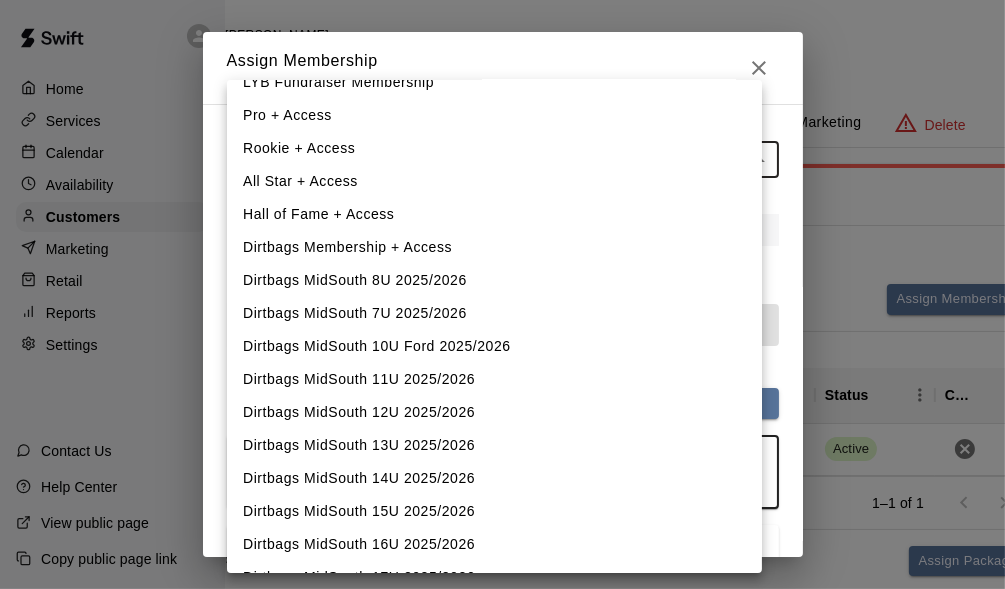 scroll, scrollTop: 300, scrollLeft: 0, axis: vertical 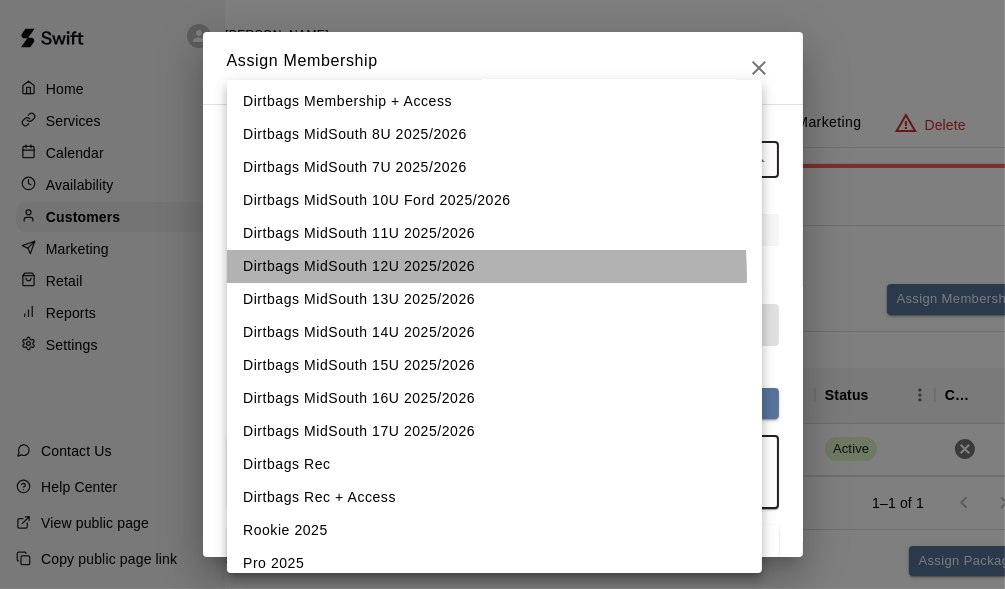 click on "Dirtbags MidSouth 12U 2025/2026" at bounding box center [494, 266] 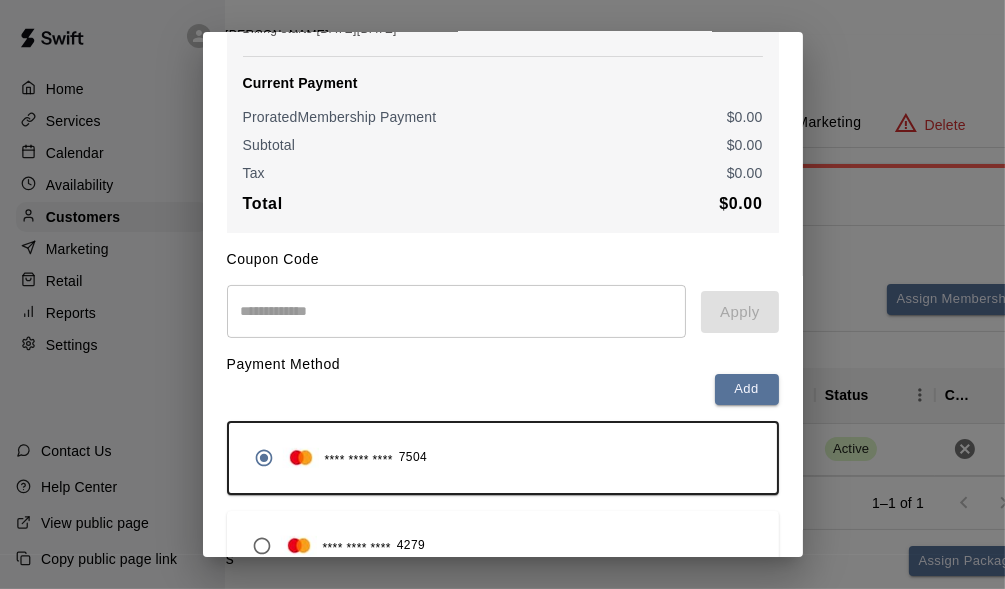 scroll, scrollTop: 364, scrollLeft: 0, axis: vertical 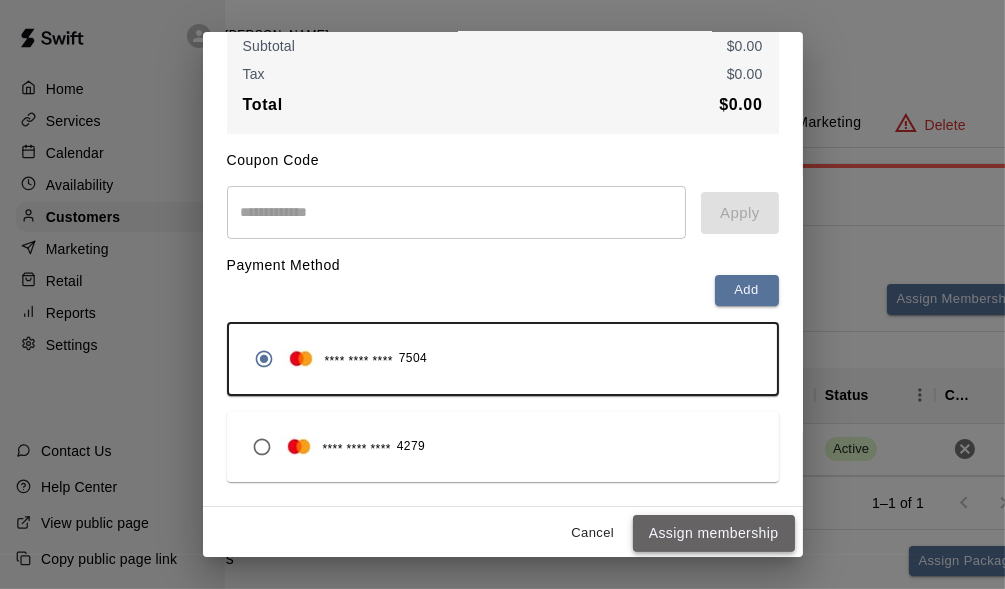 click on "Assign membership" at bounding box center [714, 533] 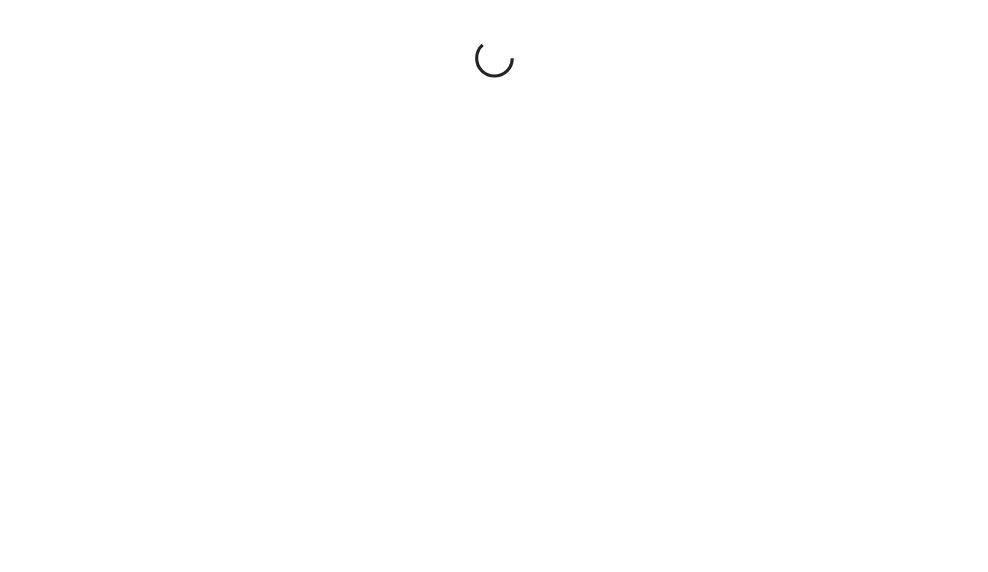 scroll, scrollTop: 0, scrollLeft: 0, axis: both 